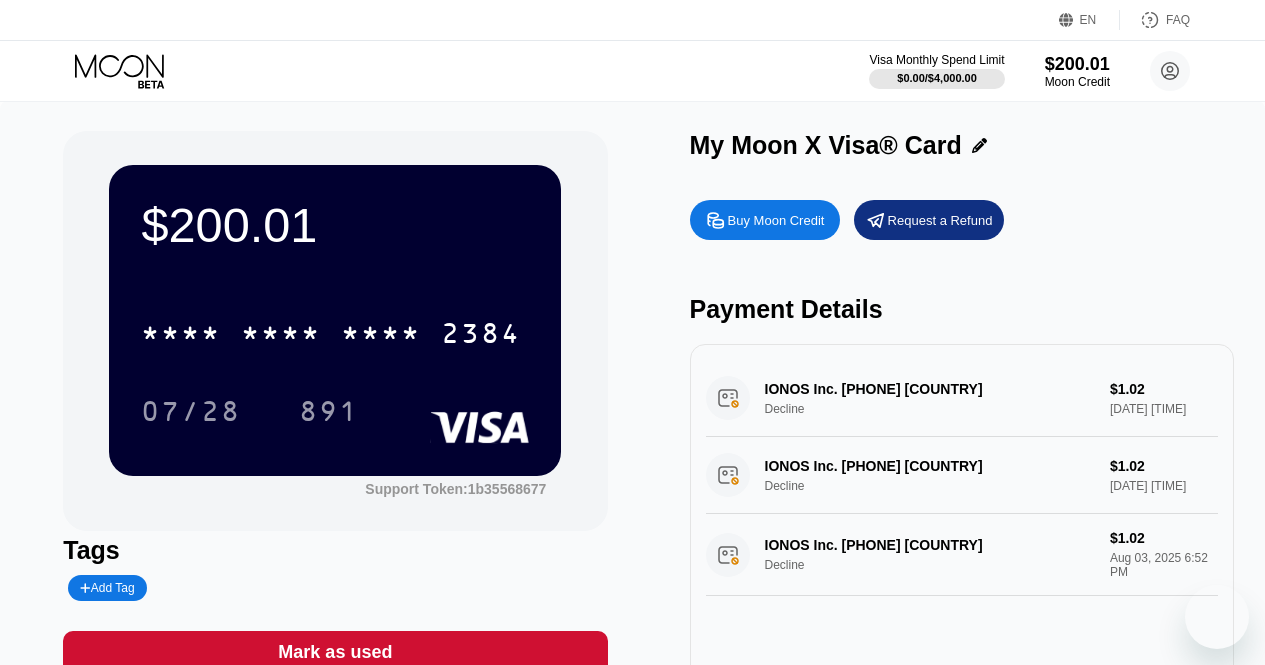 scroll, scrollTop: 44, scrollLeft: 0, axis: vertical 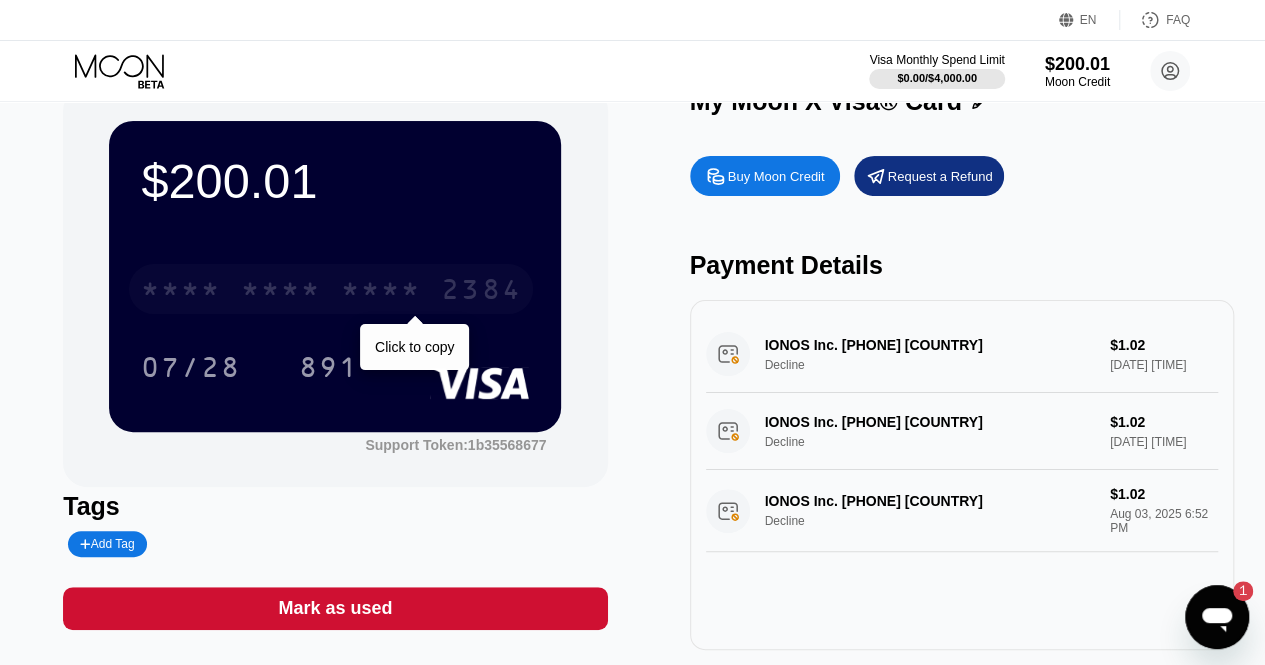 click on "* * * *" at bounding box center (381, 292) 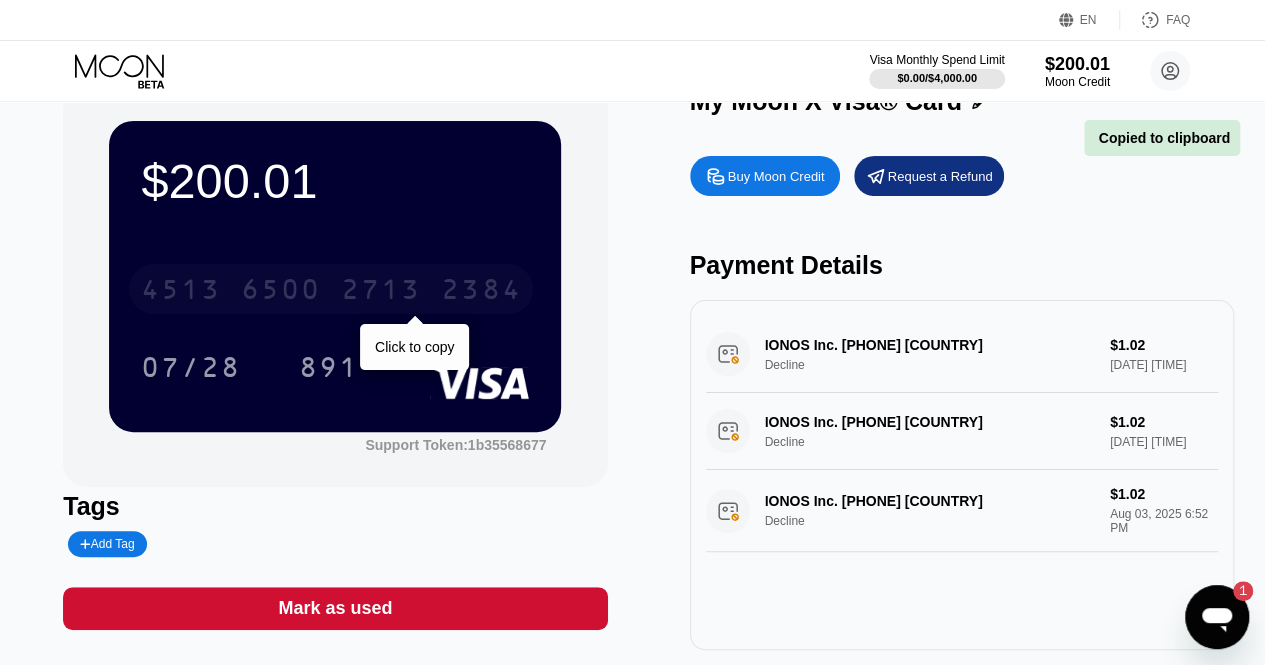 click on "2384" at bounding box center (481, 292) 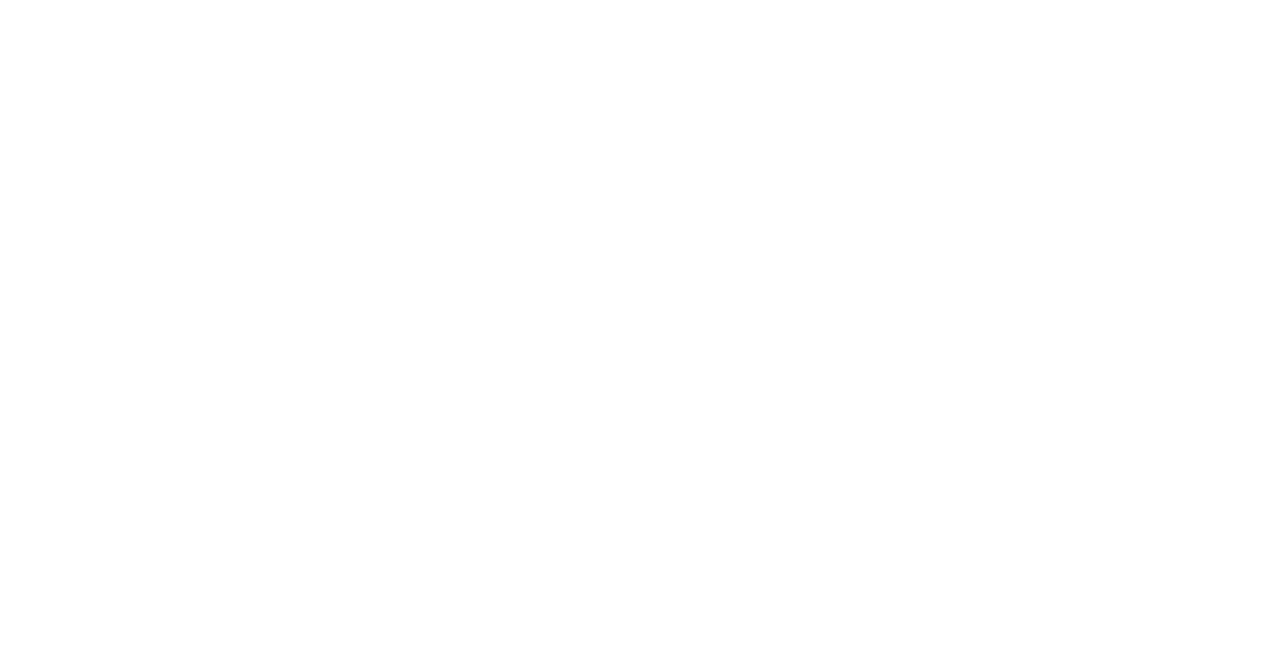 scroll, scrollTop: 0, scrollLeft: 0, axis: both 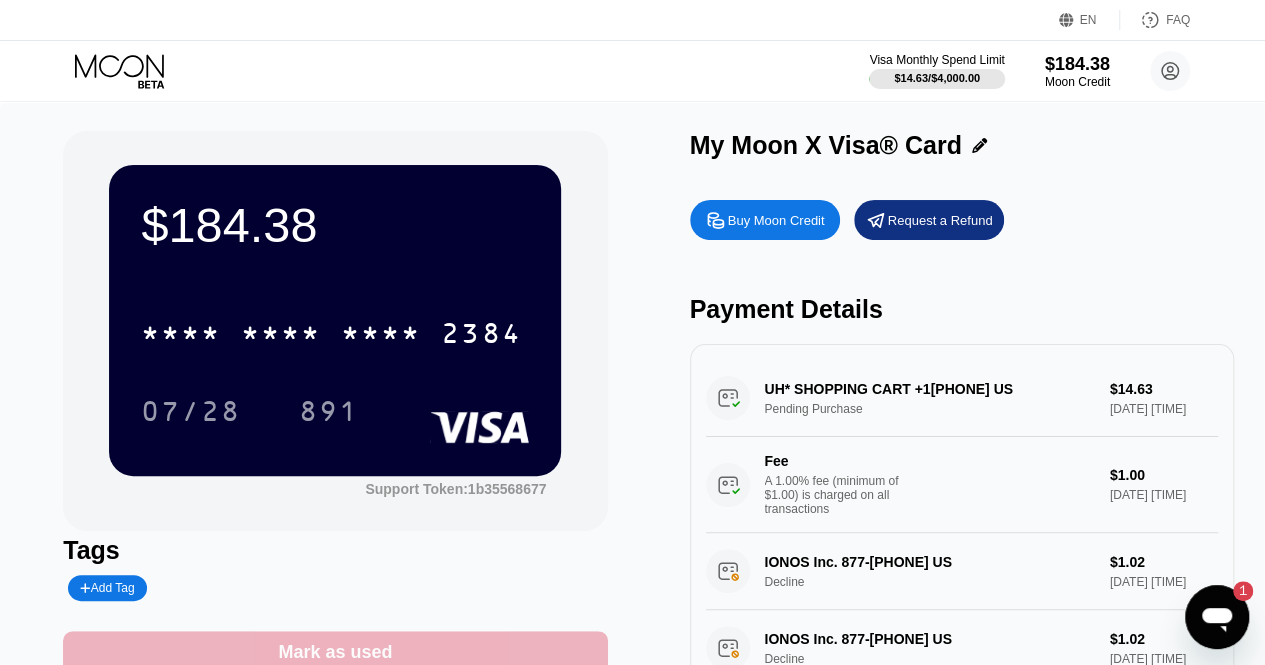 click on "Mark as used" at bounding box center (335, 652) 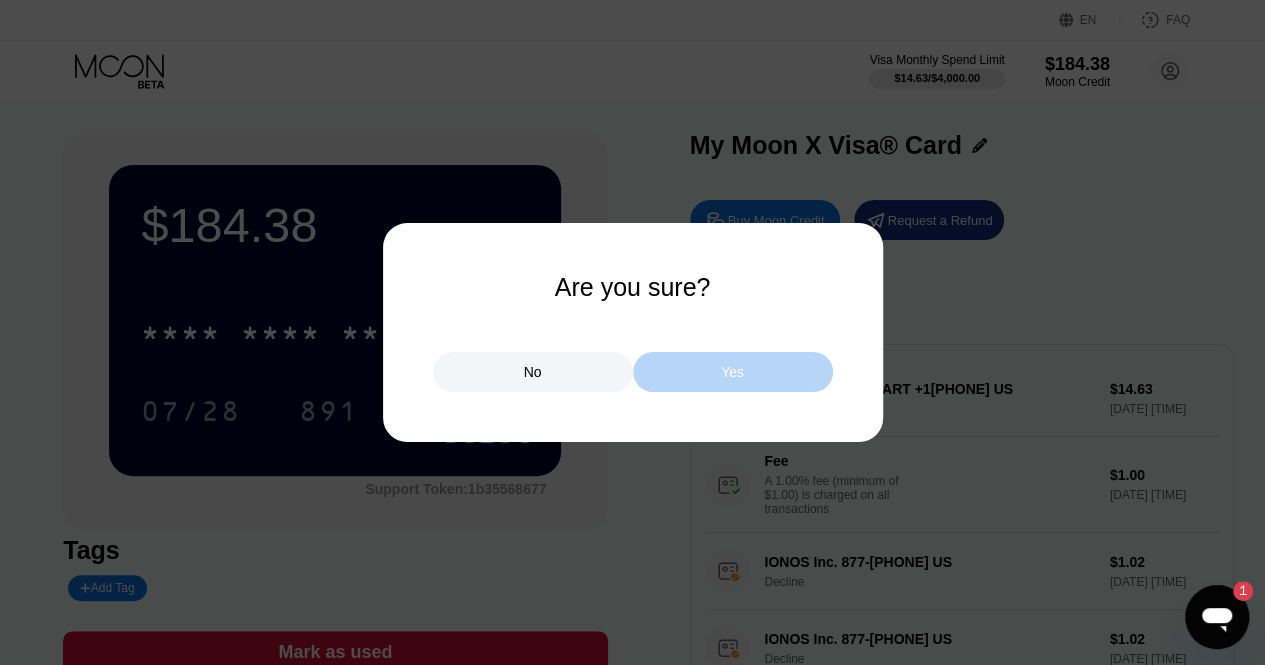 click on "Yes" at bounding box center [733, 372] 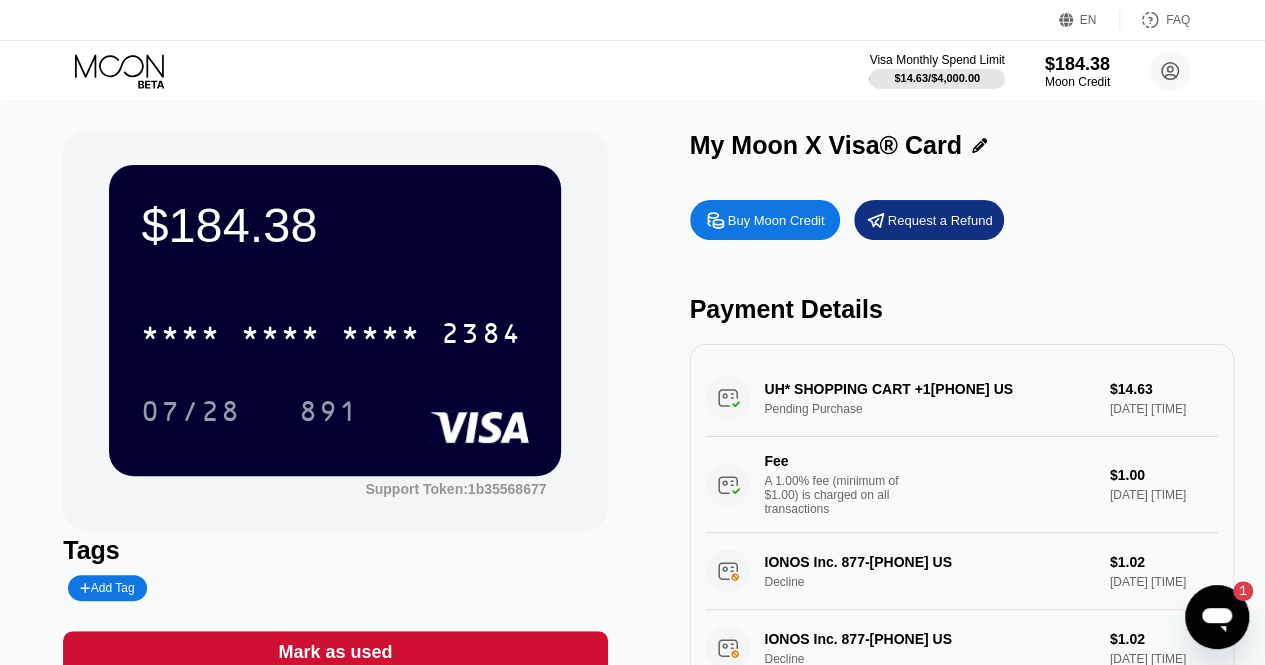 scroll, scrollTop: 17, scrollLeft: 0, axis: vertical 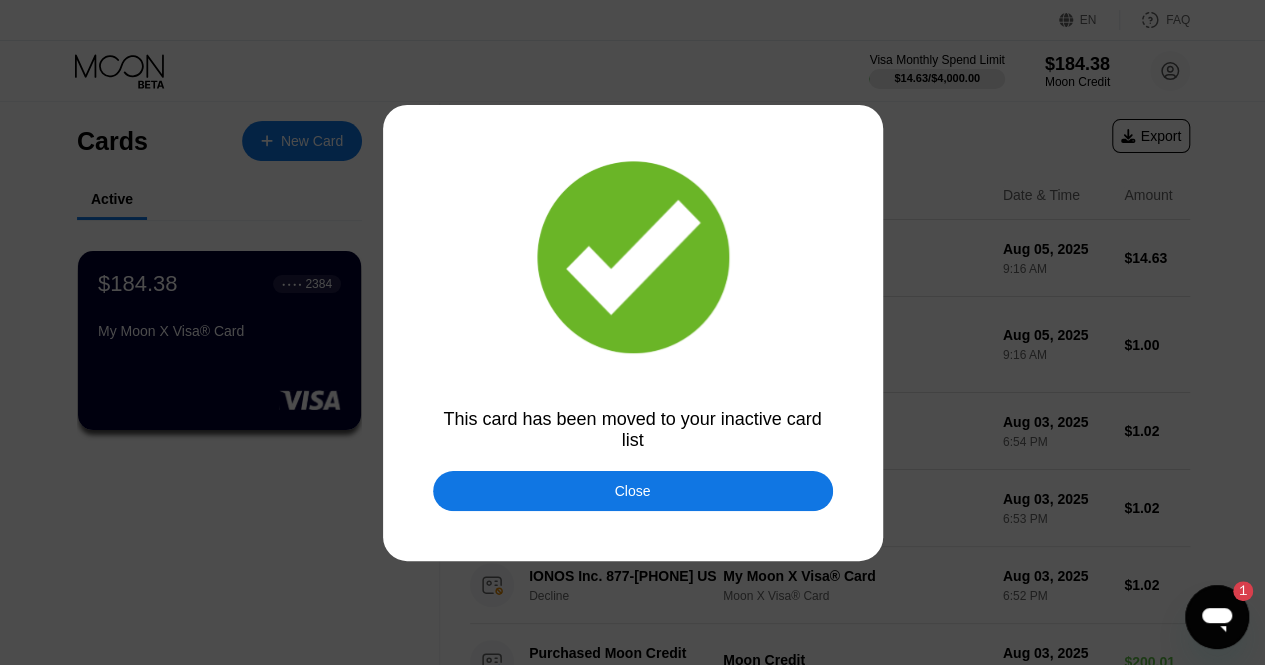 drag, startPoint x: 1279, startPoint y: 389, endPoint x: 1277, endPoint y: 615, distance: 226.00885 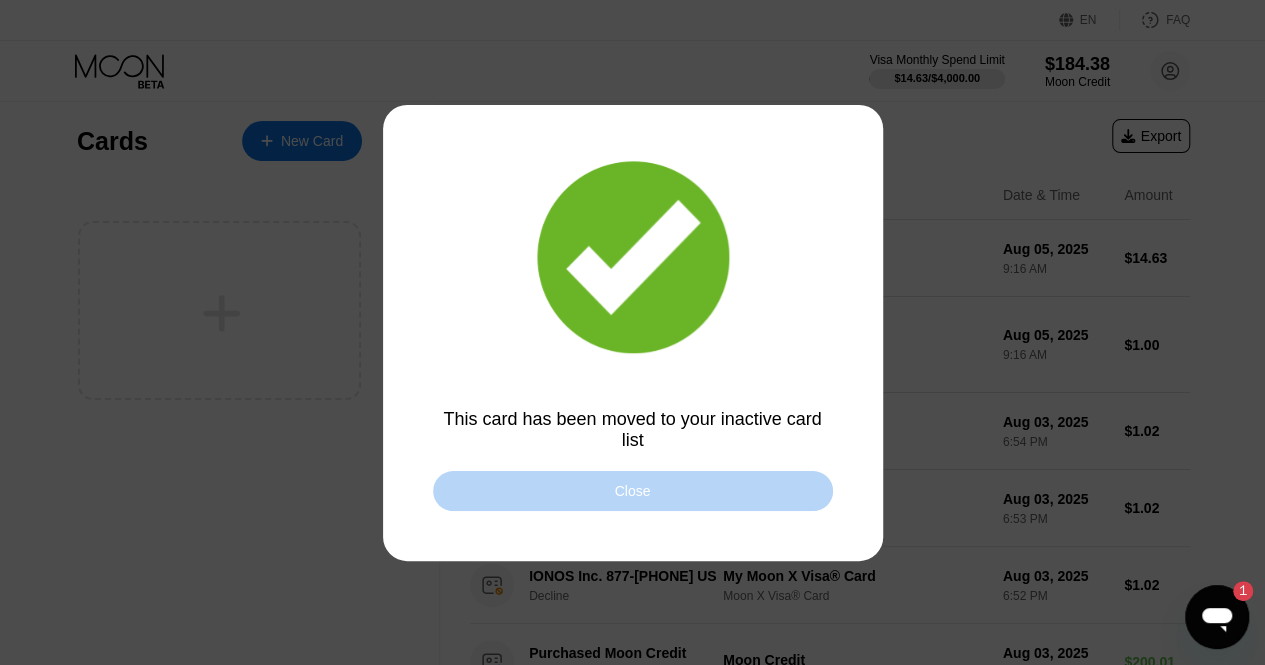 click on "Close" at bounding box center (633, 491) 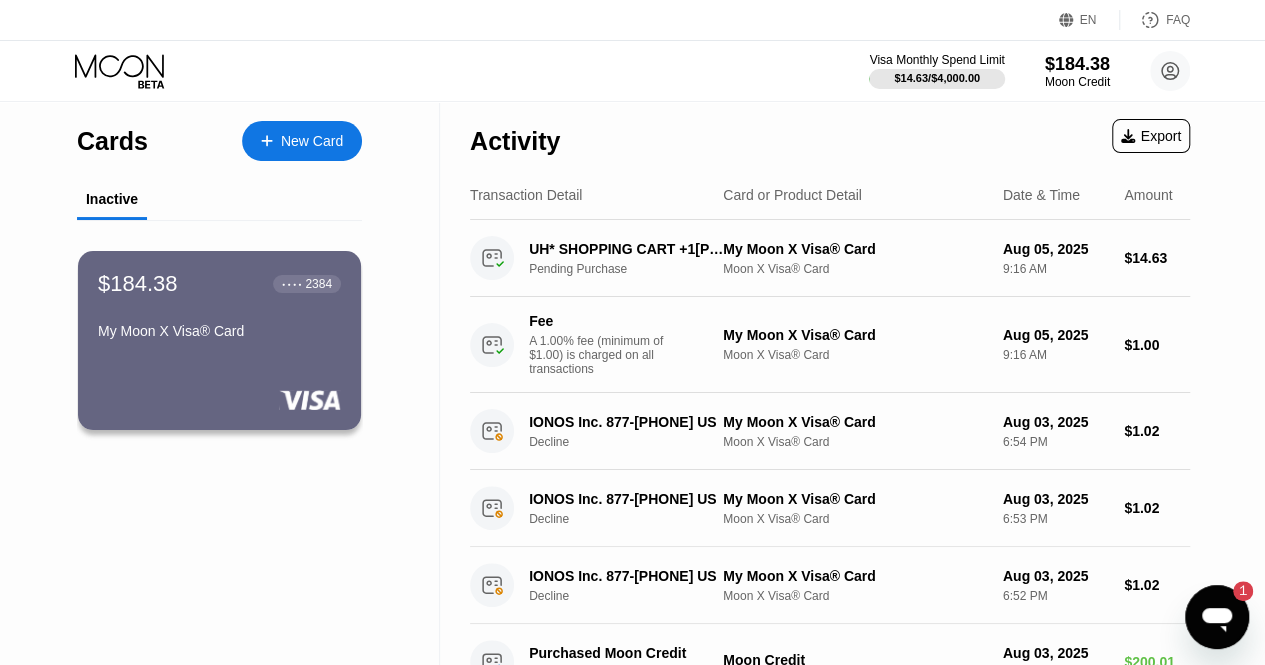 click on "New Card" at bounding box center (312, 141) 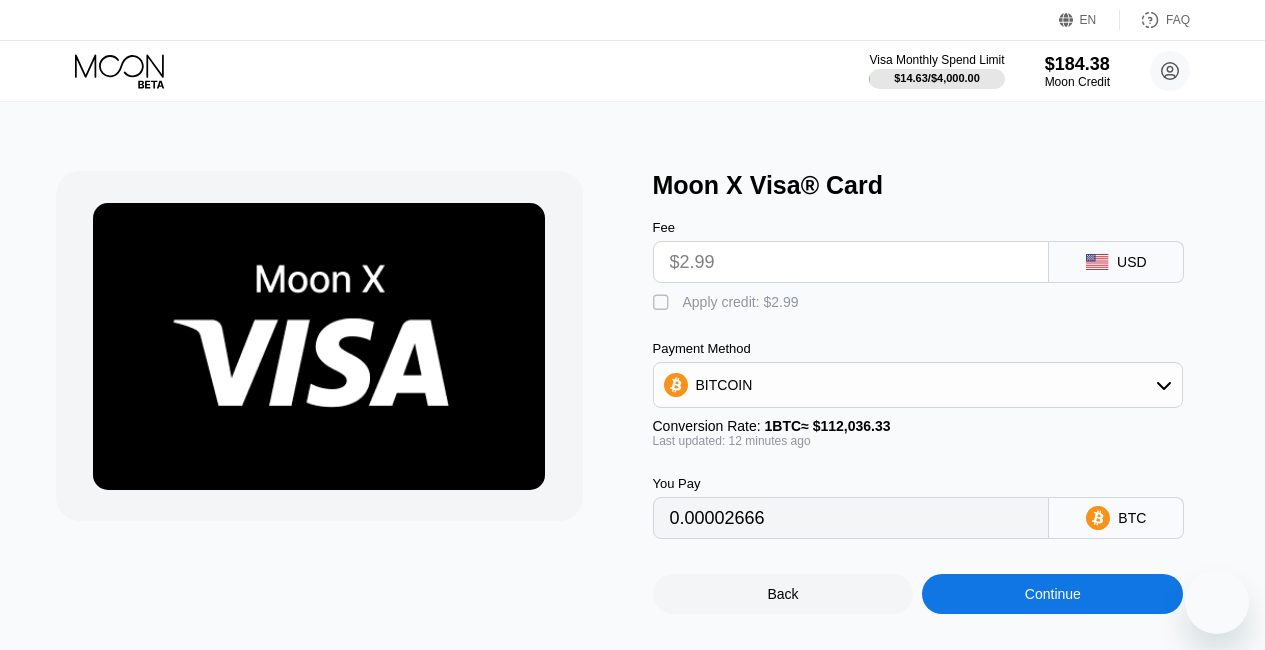 scroll, scrollTop: 0, scrollLeft: 0, axis: both 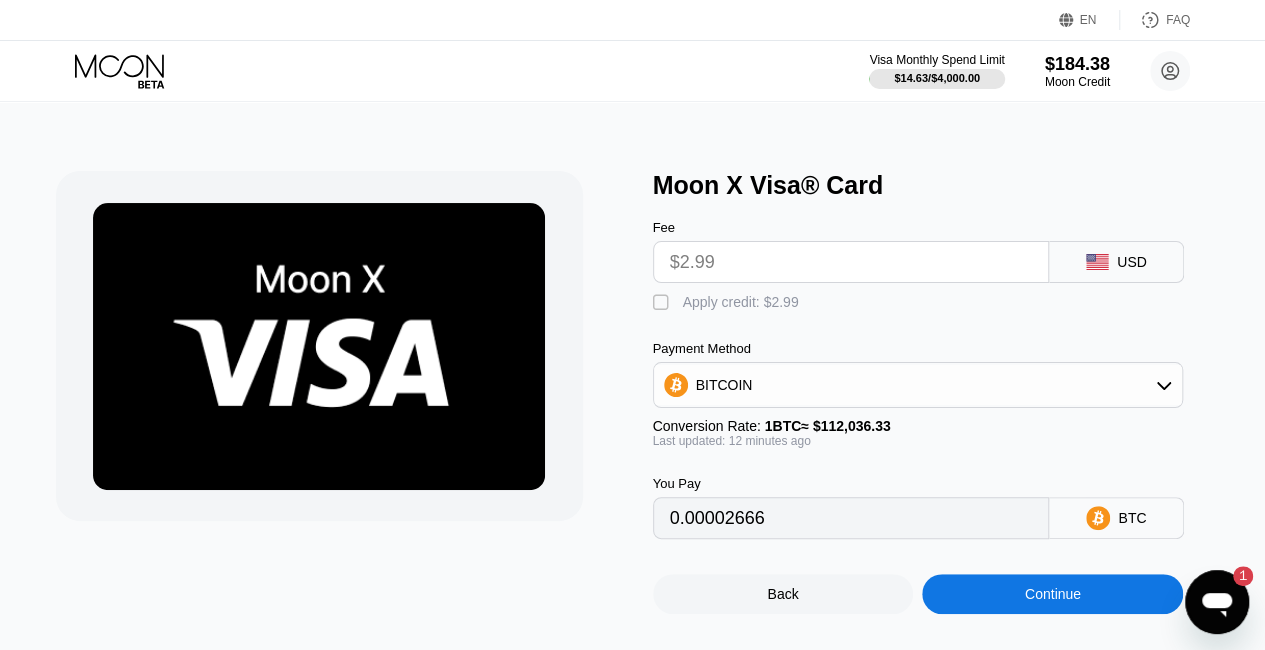 click on "" at bounding box center (663, 303) 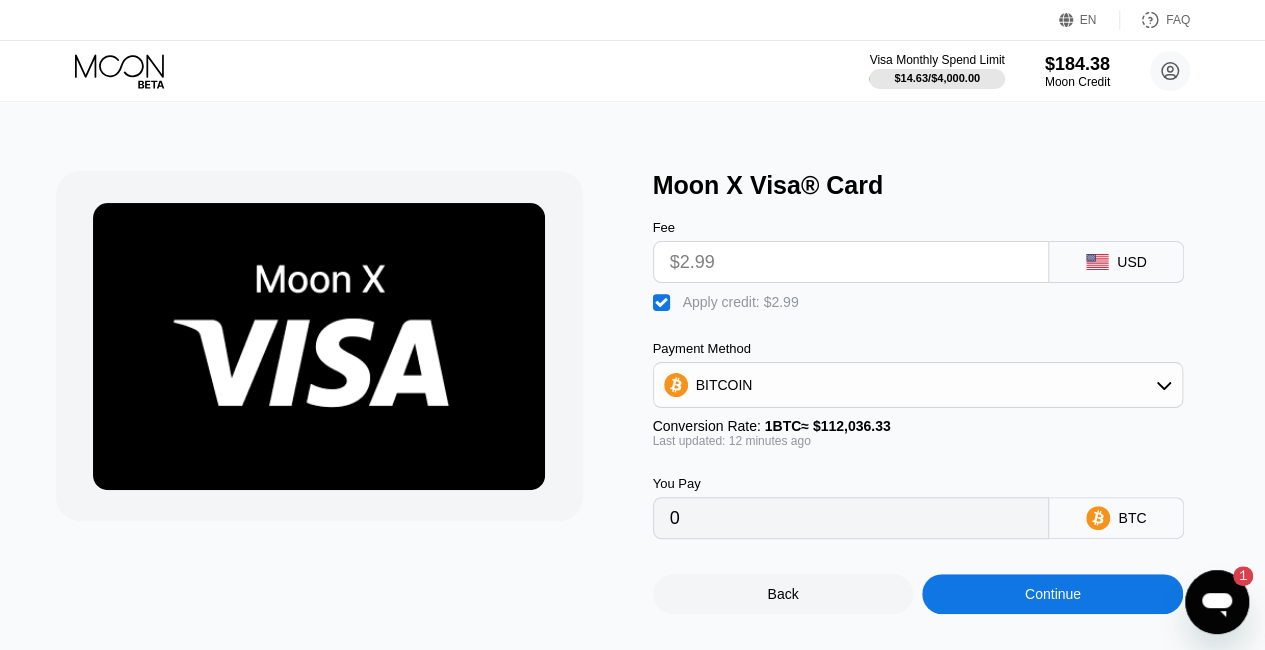 click on "Continue" at bounding box center (1053, 594) 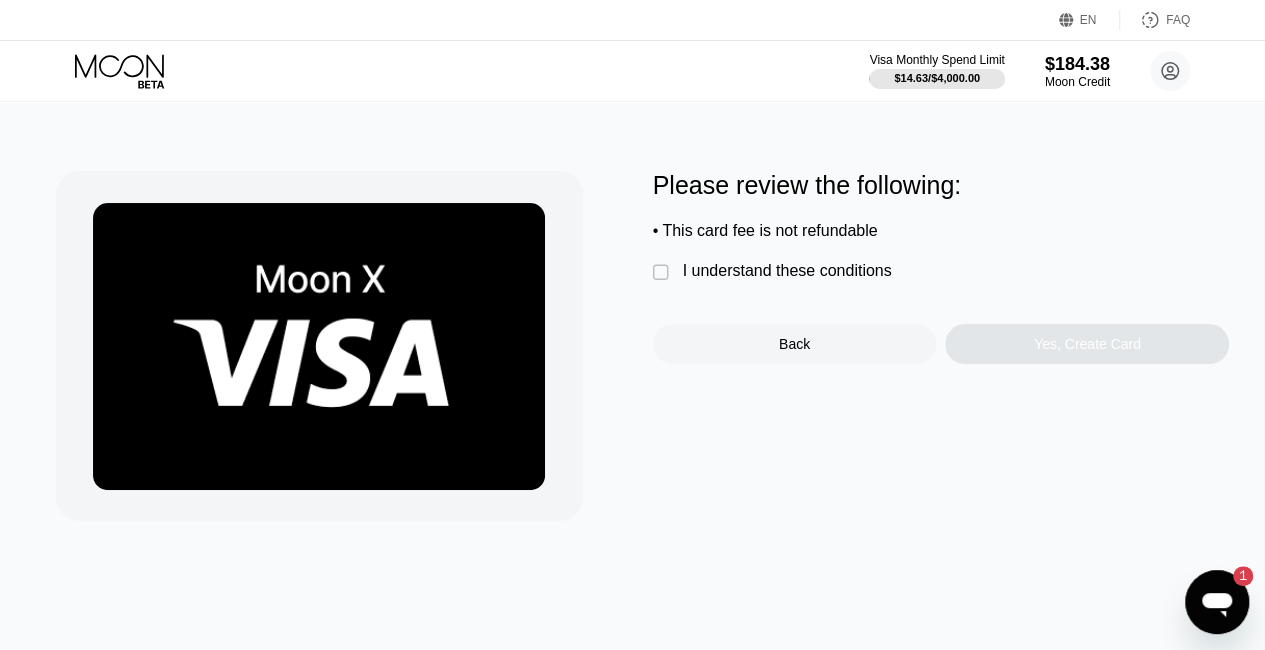 click on "" at bounding box center [663, 273] 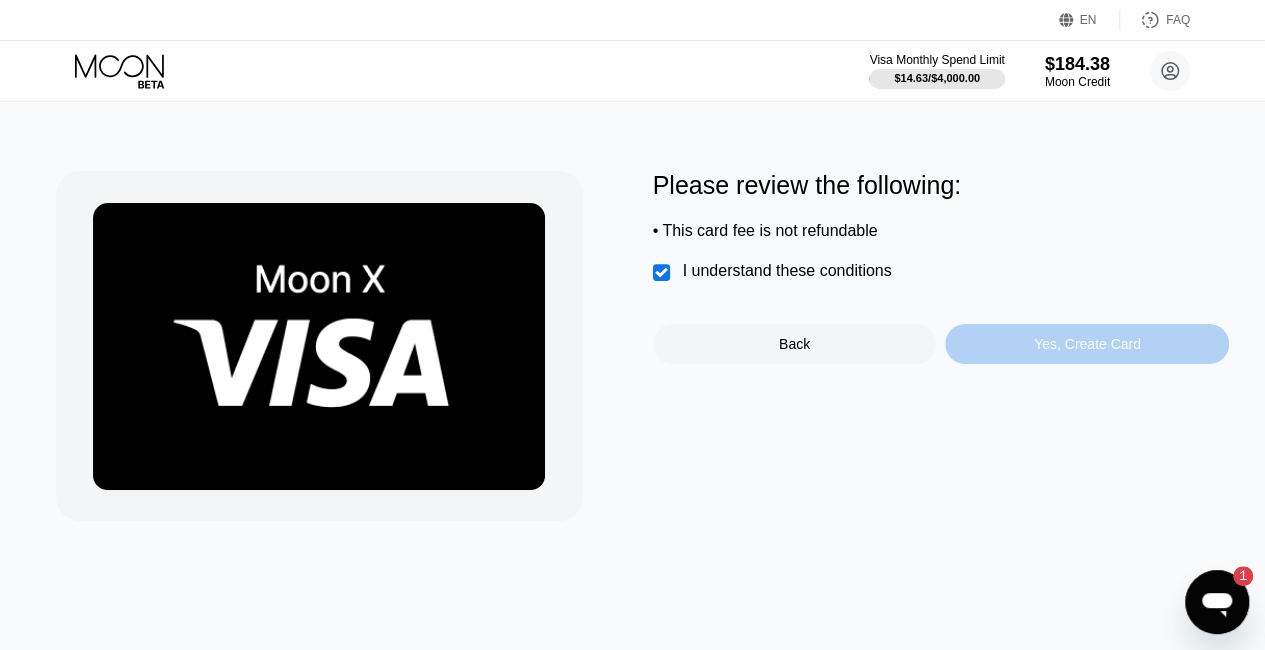 click on "Yes, Create Card" at bounding box center (1087, 344) 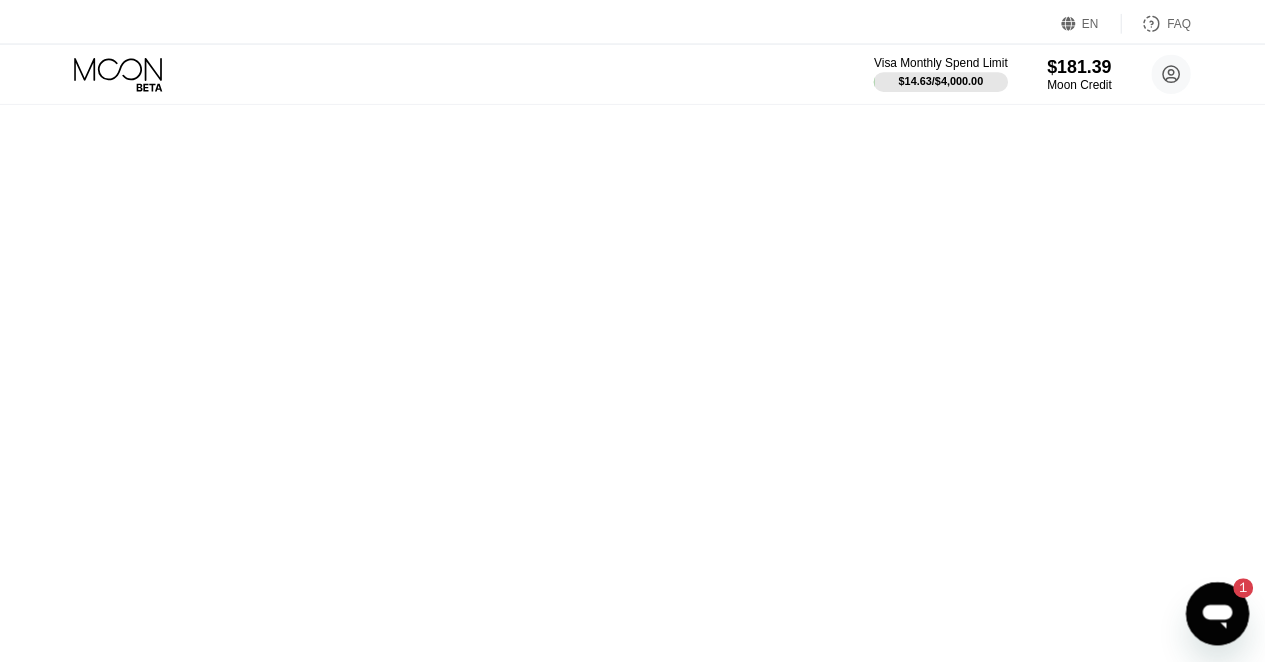 scroll, scrollTop: 0, scrollLeft: 0, axis: both 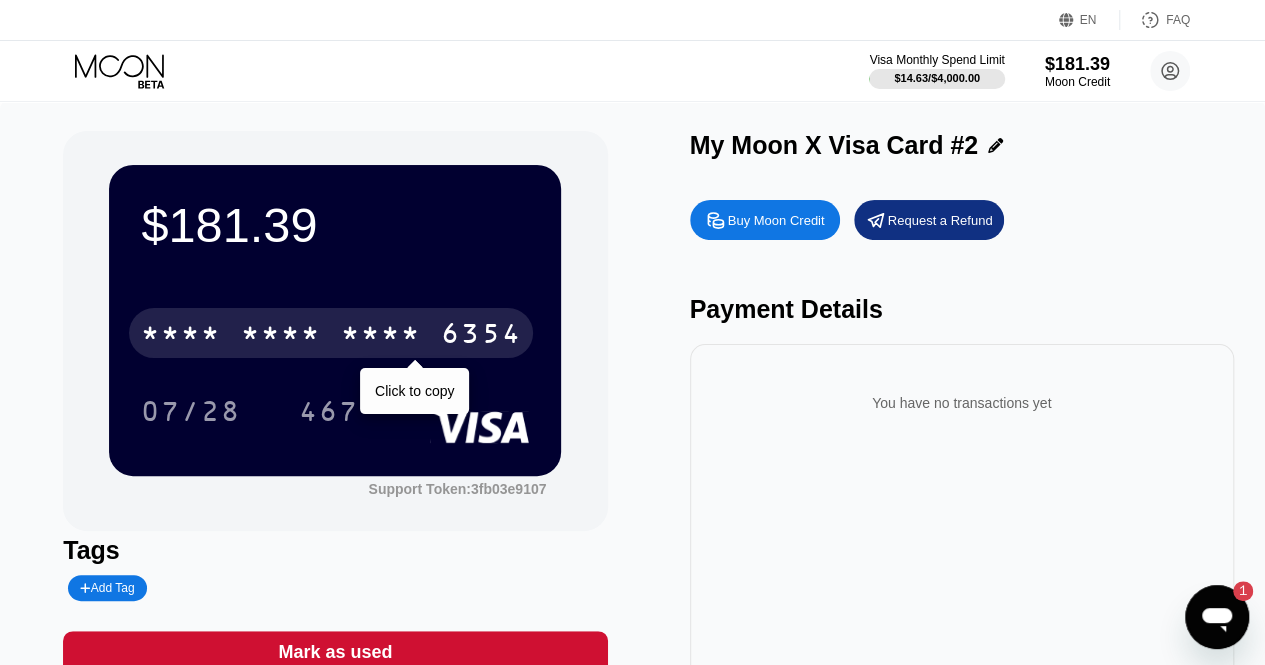 click on "* * * *" at bounding box center (381, 336) 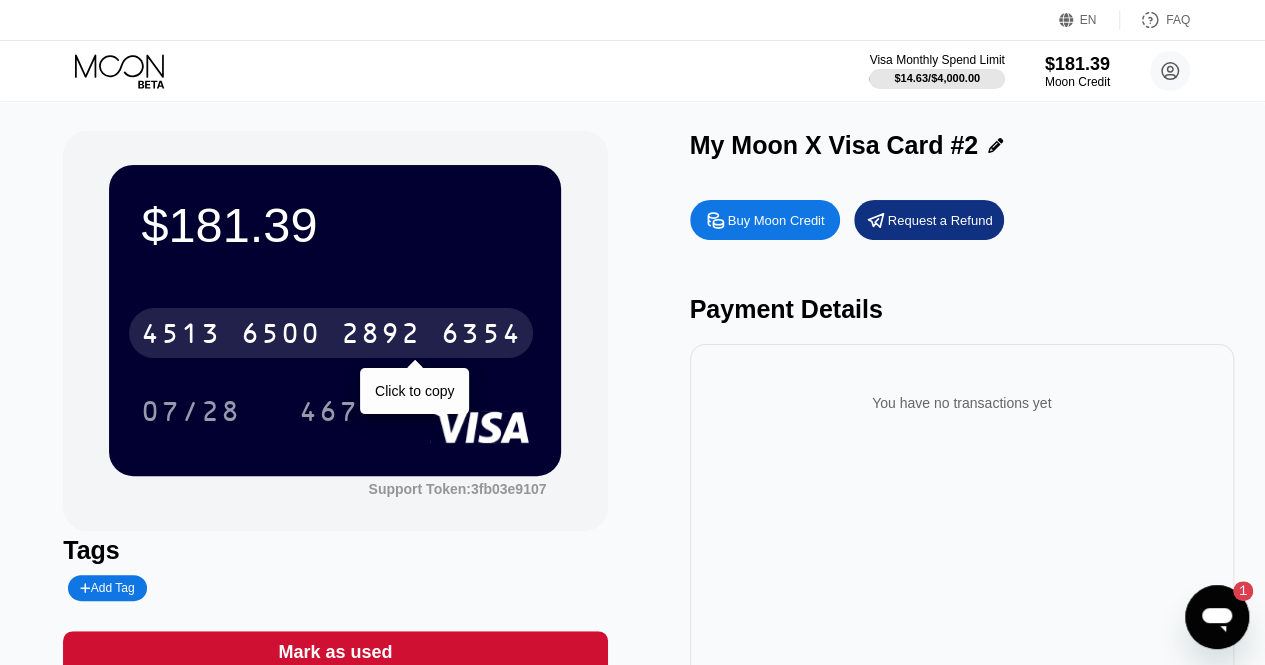 click on "2892" at bounding box center [381, 336] 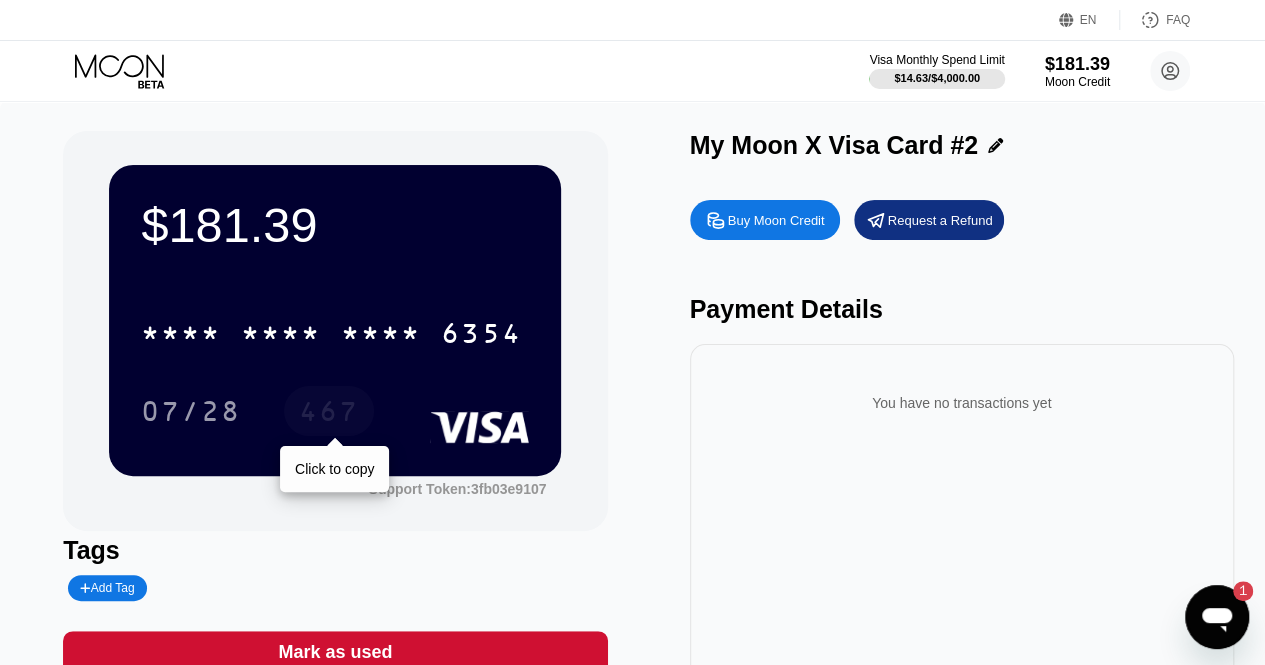 click on "467" at bounding box center [329, 414] 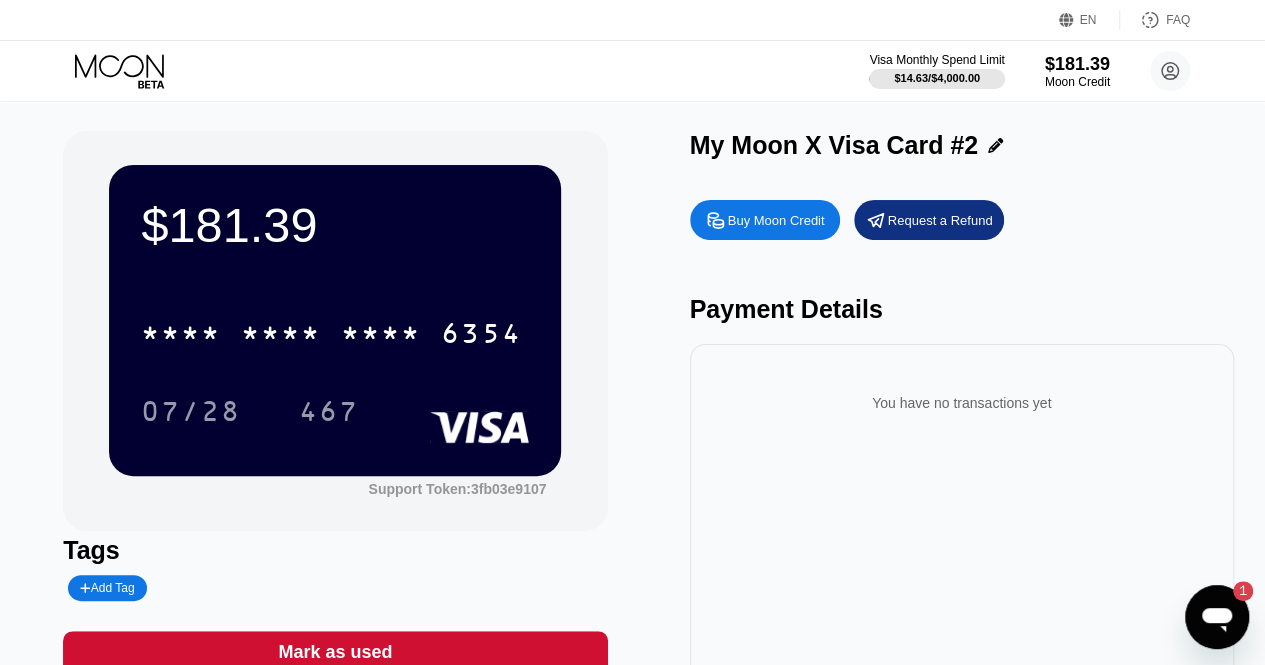 scroll, scrollTop: 0, scrollLeft: 0, axis: both 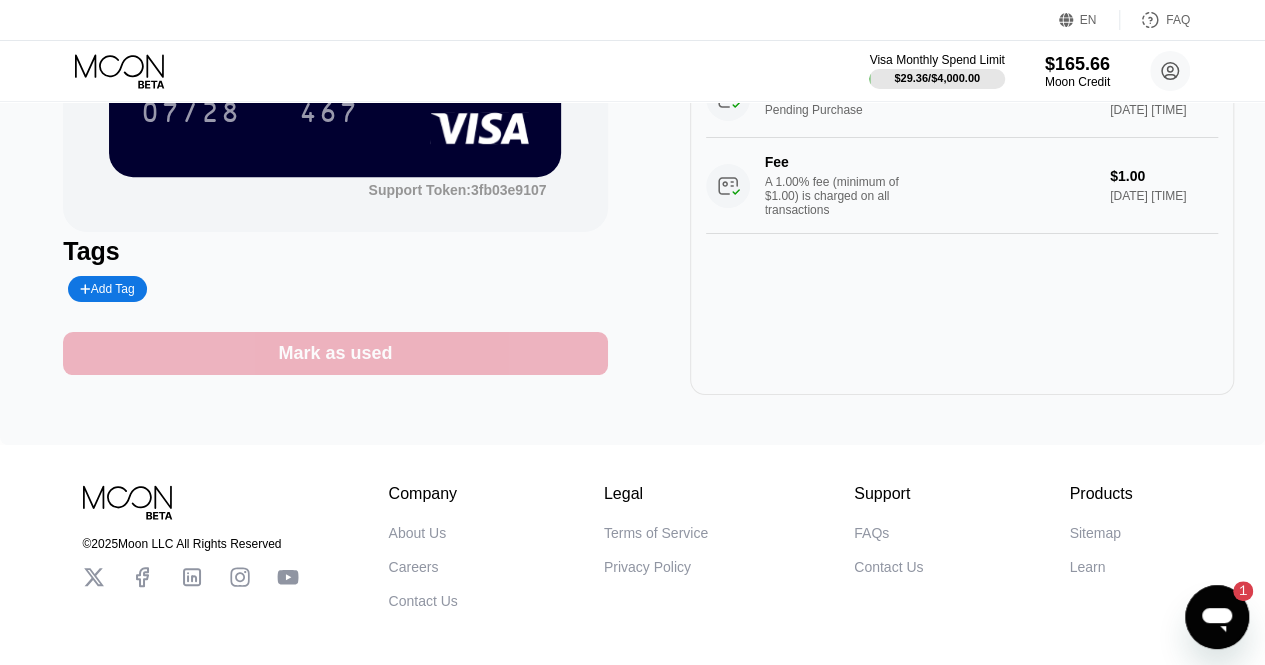 click on "Mark as used" at bounding box center [335, 353] 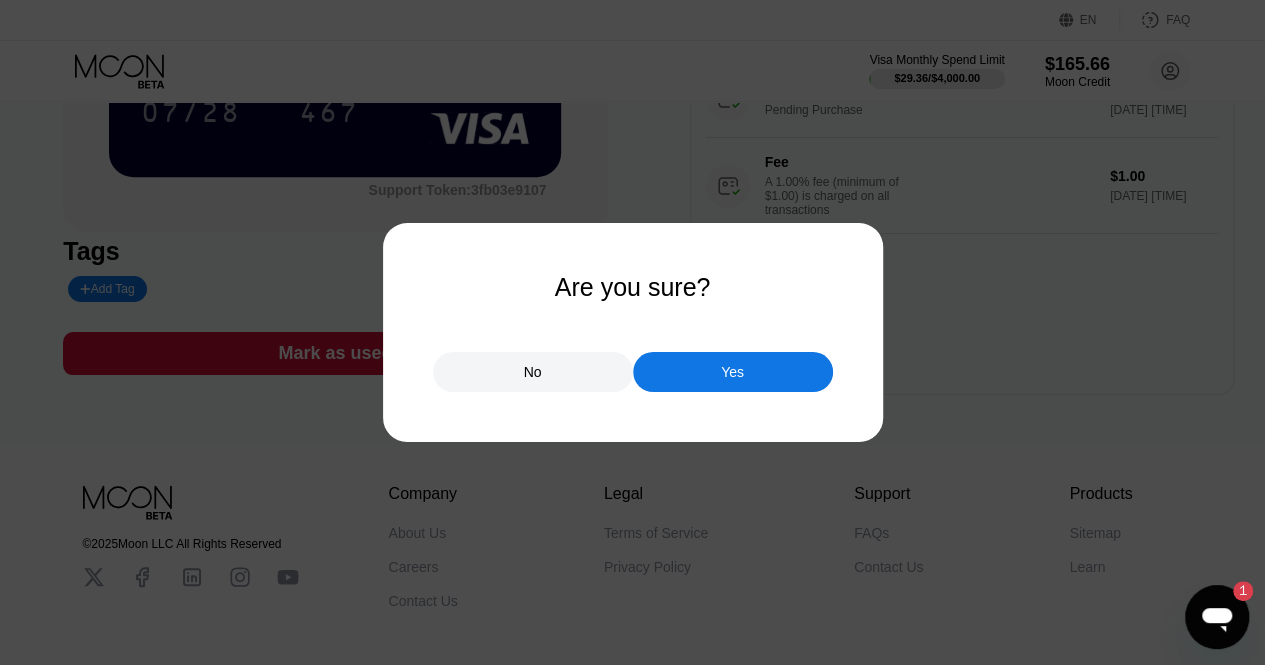 click on "Yes" at bounding box center (733, 372) 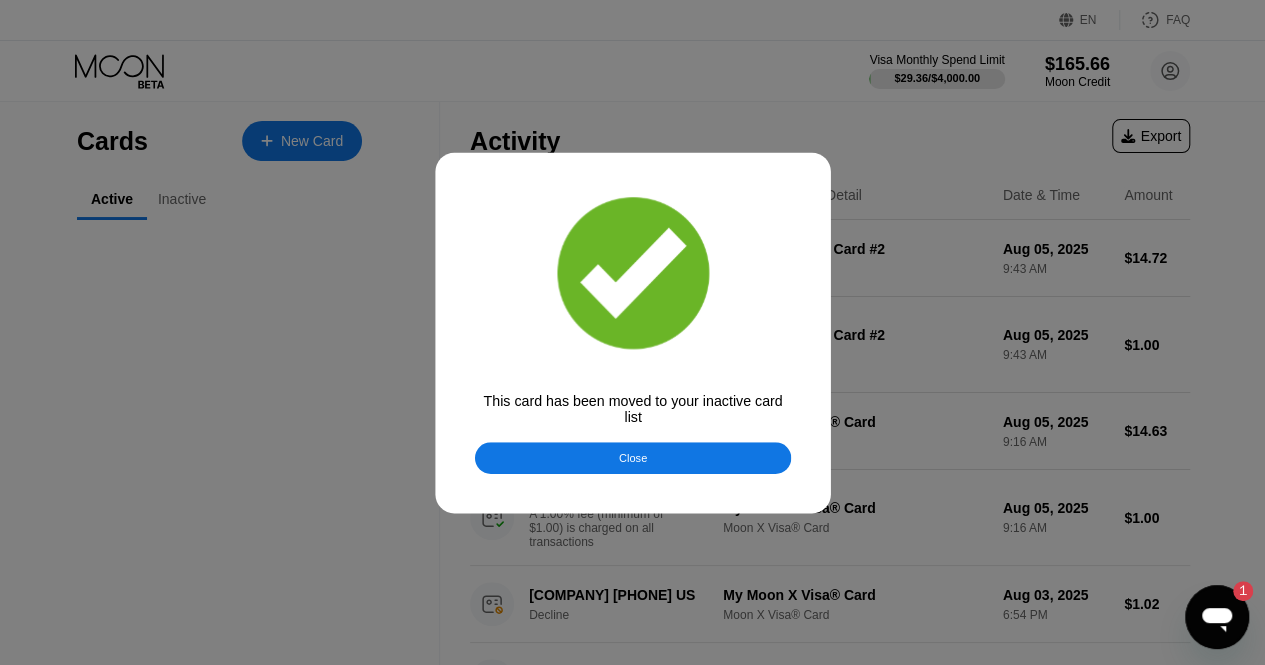 scroll, scrollTop: 0, scrollLeft: 0, axis: both 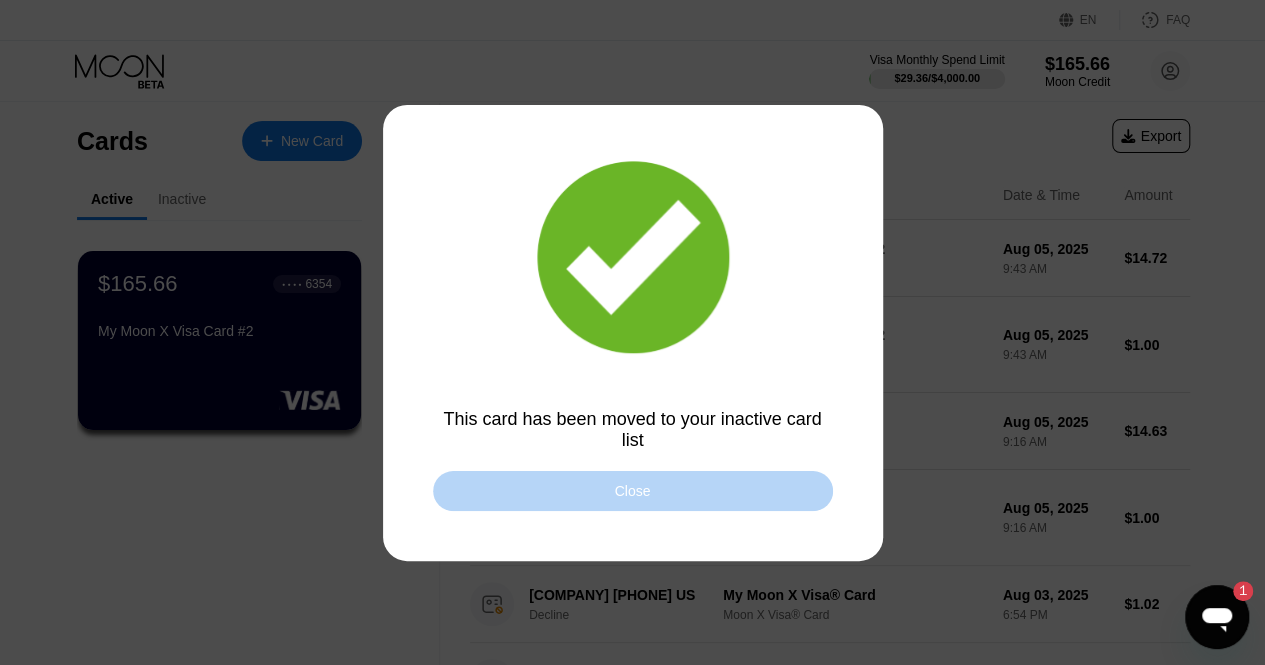 click on "Close" at bounding box center (633, 491) 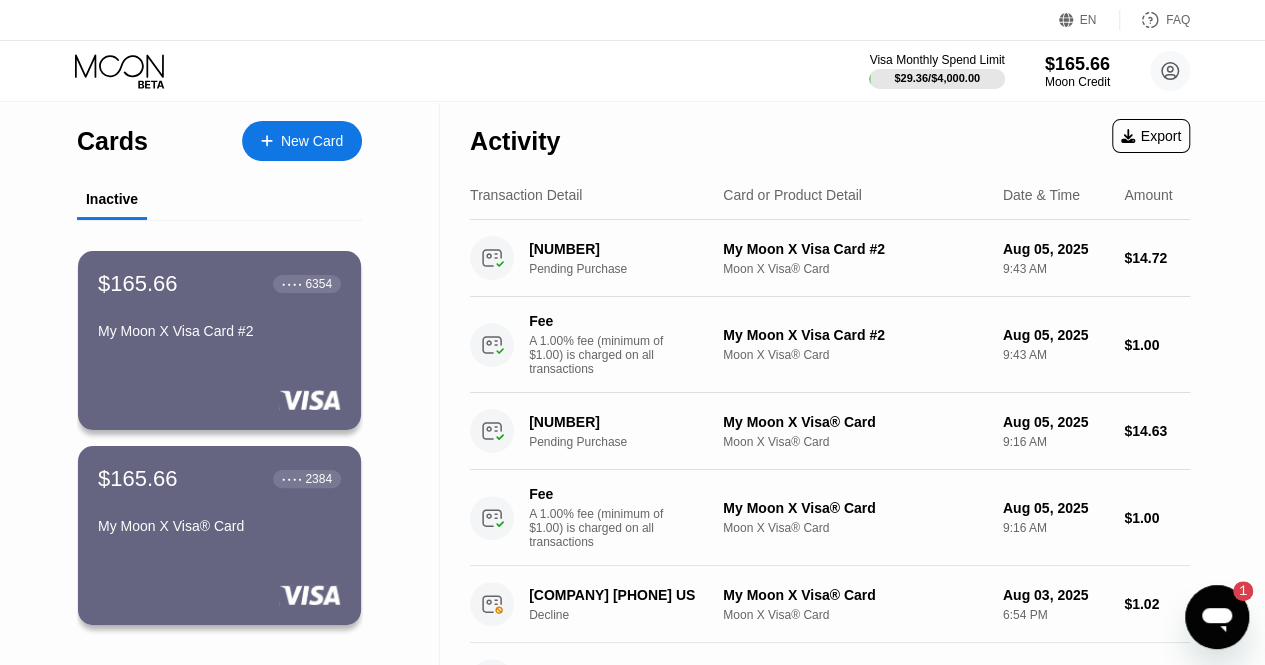 click on "New Card" at bounding box center [302, 141] 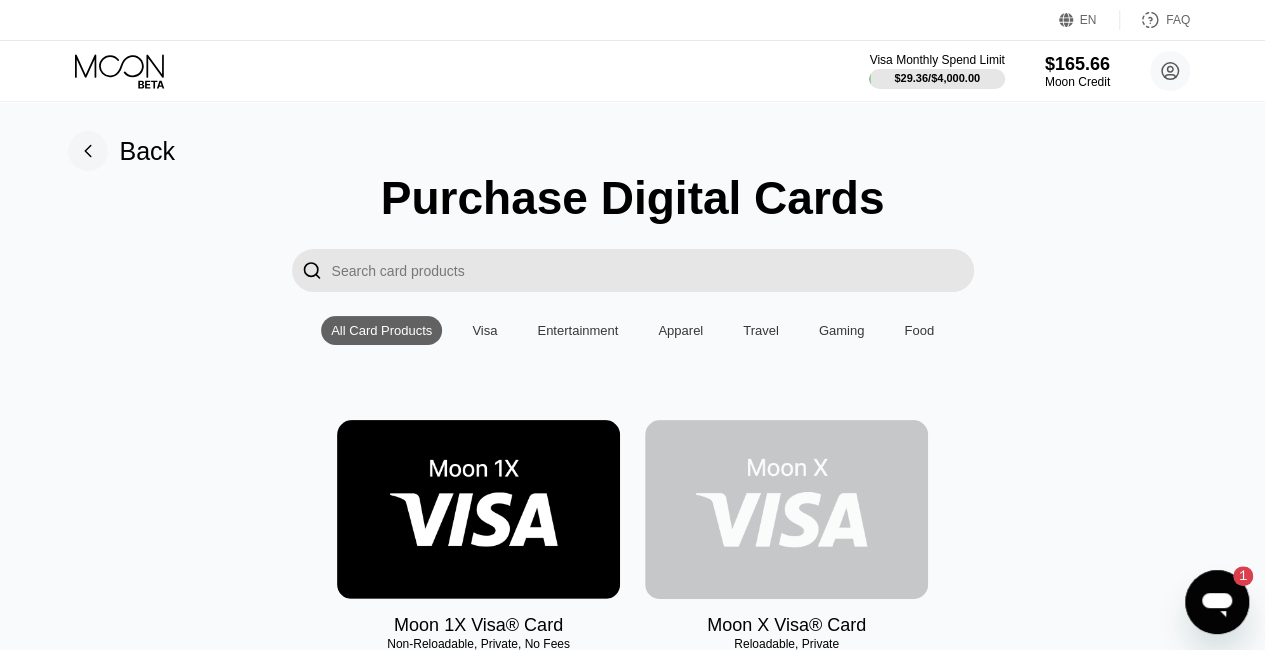 click at bounding box center [786, 509] 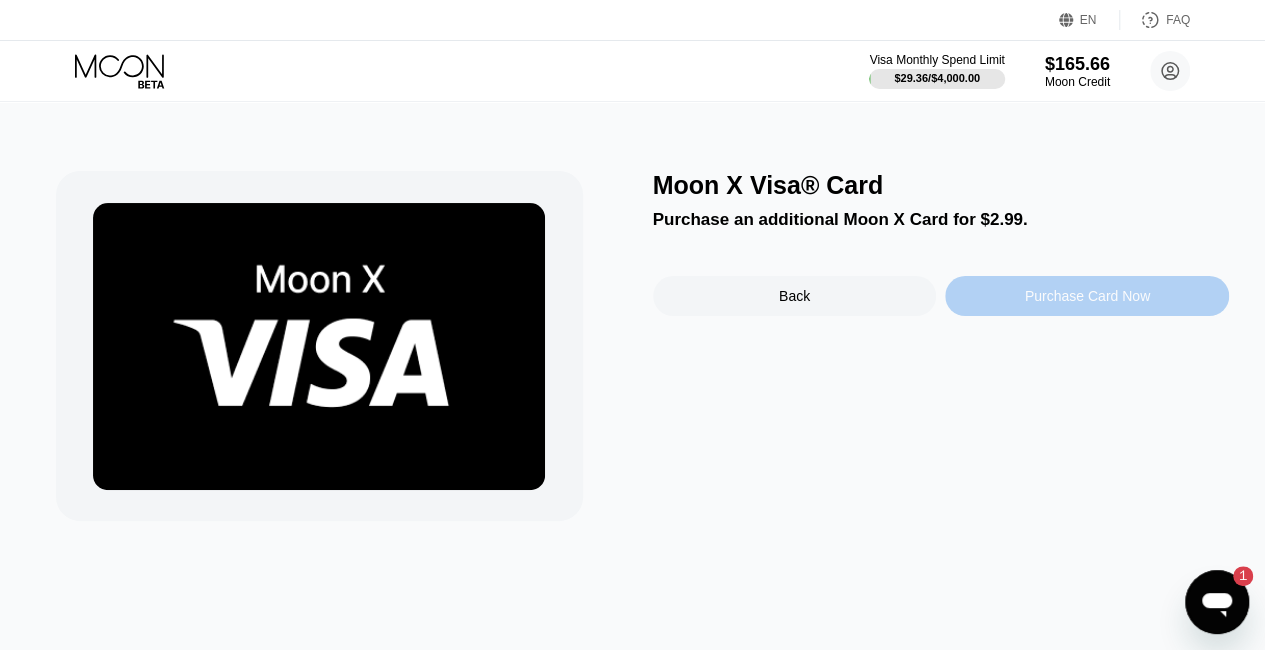 click on "Purchase Card Now" at bounding box center [1087, 296] 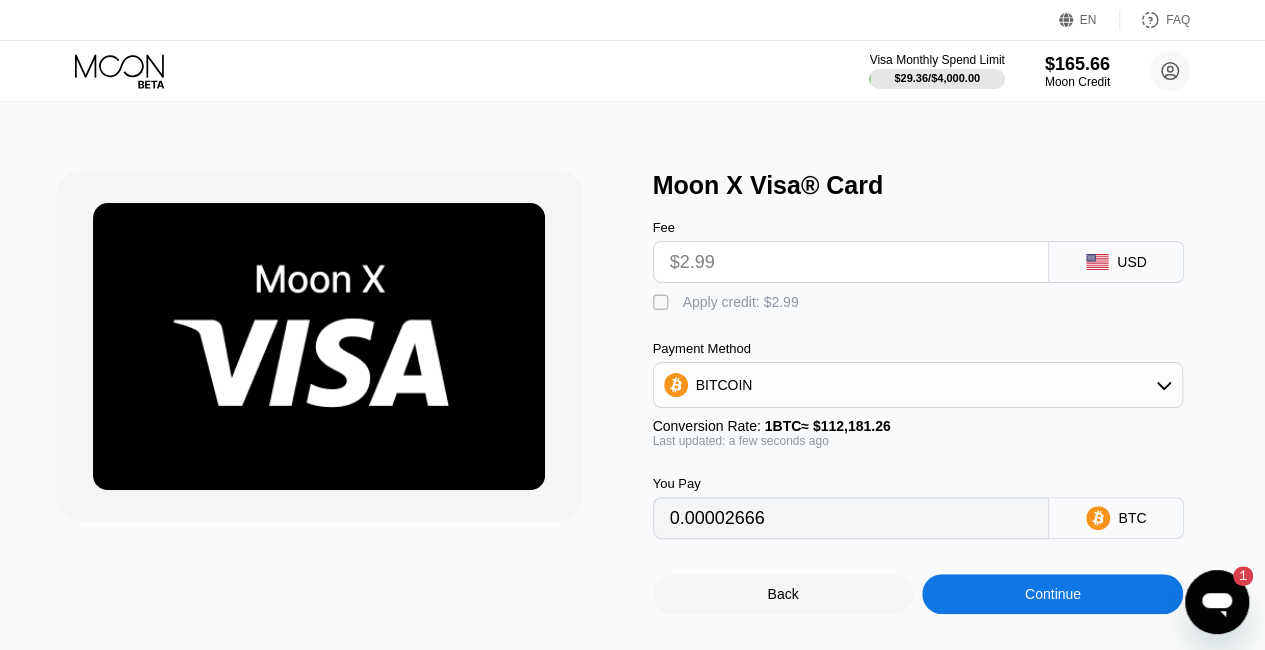 click on "" at bounding box center [663, 303] 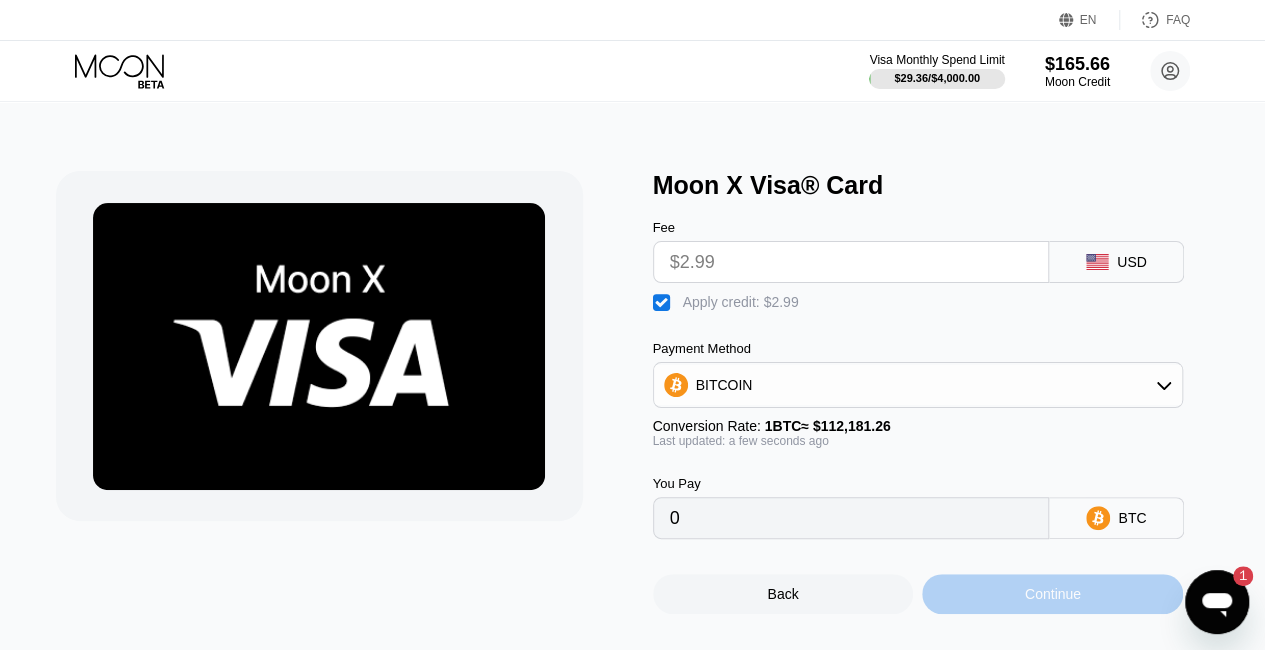 click on "Continue" at bounding box center (1052, 594) 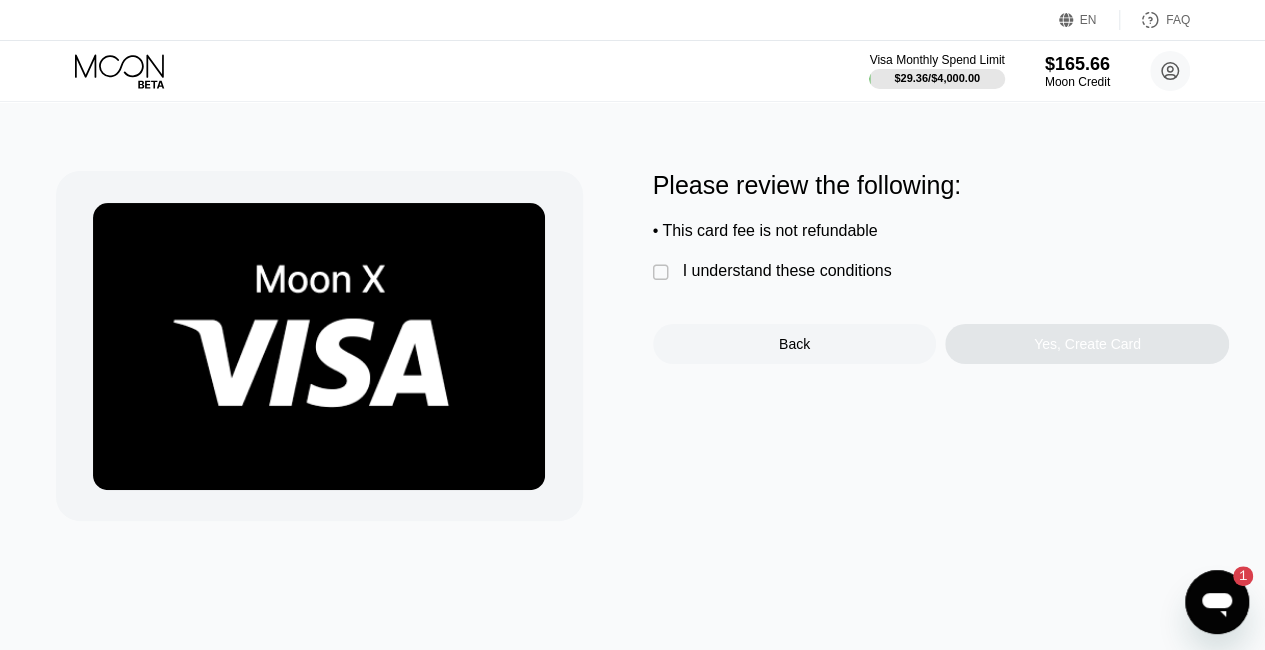 click on "" at bounding box center (663, 273) 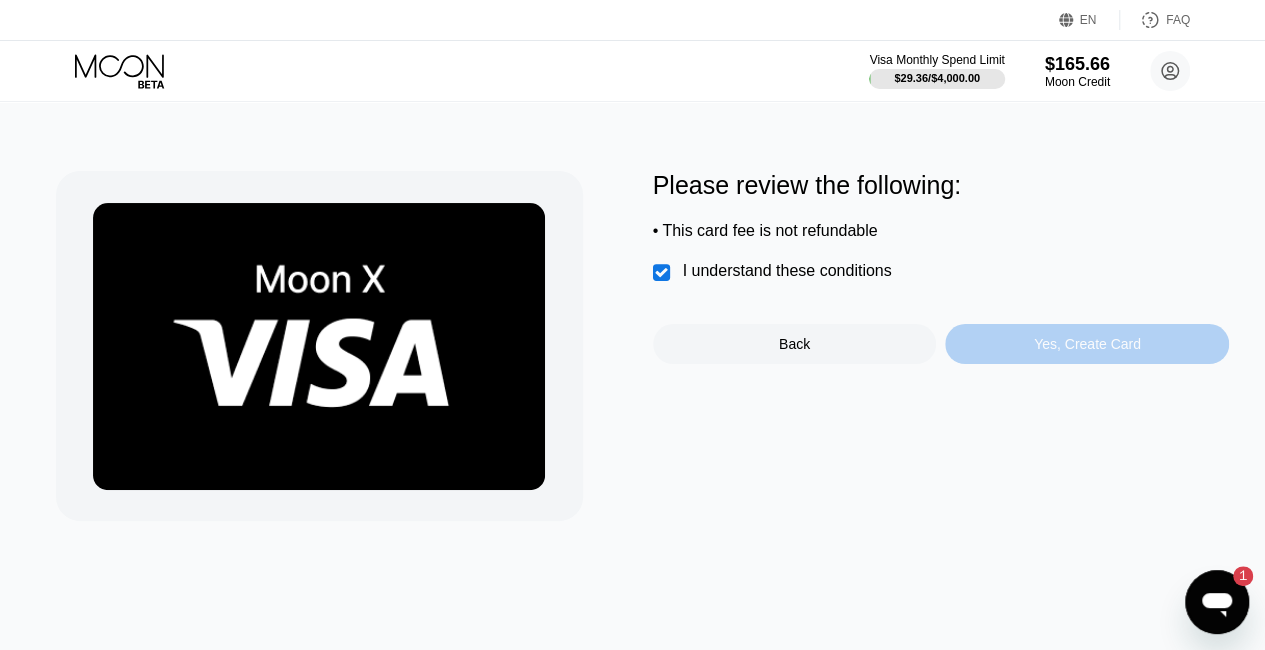 click on "Yes, Create Card" at bounding box center (1087, 344) 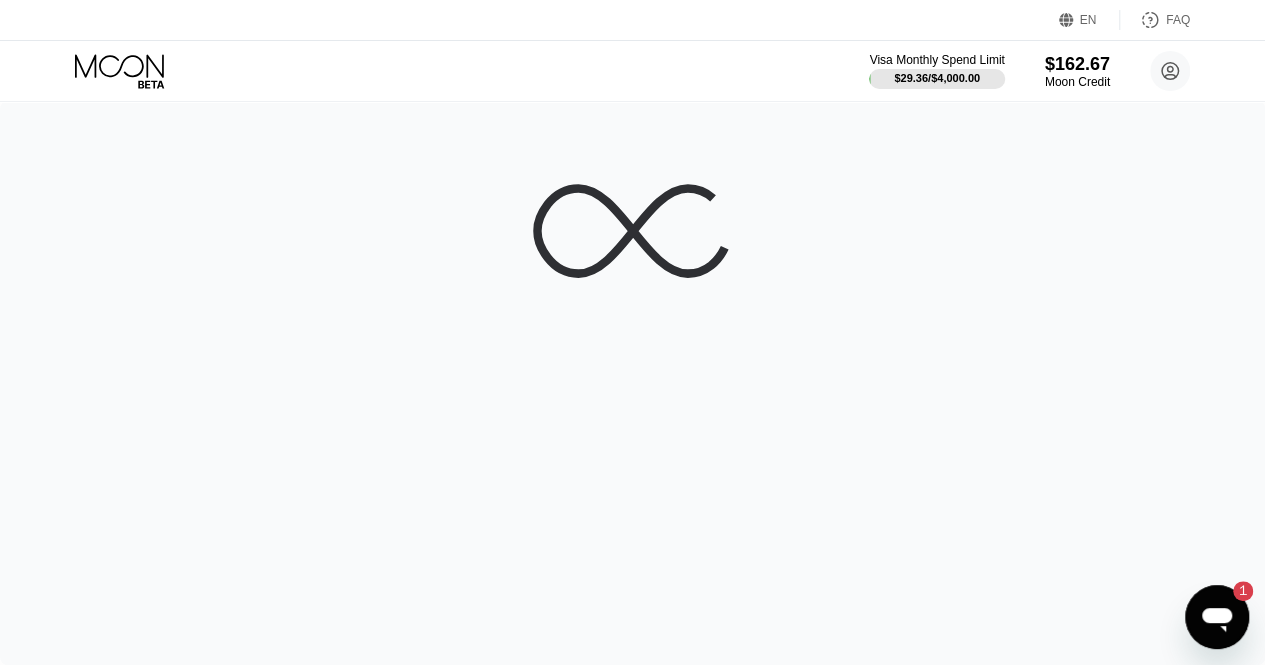 click on "EN Language Select an item Save FAQ Visa Monthly Spend Limit $29.36 / $4,000.00 $162.67 Moon Credit lesley sparks sparksley332@gmail.com  Home Settings Support Careers About Us Log out Privacy policy Terms ©  2025  Moon LLC All Rights Reserved Company About Us Careers Contact Us Legal Terms of Service Privacy Policy Support FAQs Contact Us Products Sitemap Learn Company 󰅀 Legal 󰅀 Support 󰅀 Products 󰅀 Moon Visa® Cards are issued by our partner financial institutions, pursuant to a license from Visa. Main For Businesses" at bounding box center [632, 332] 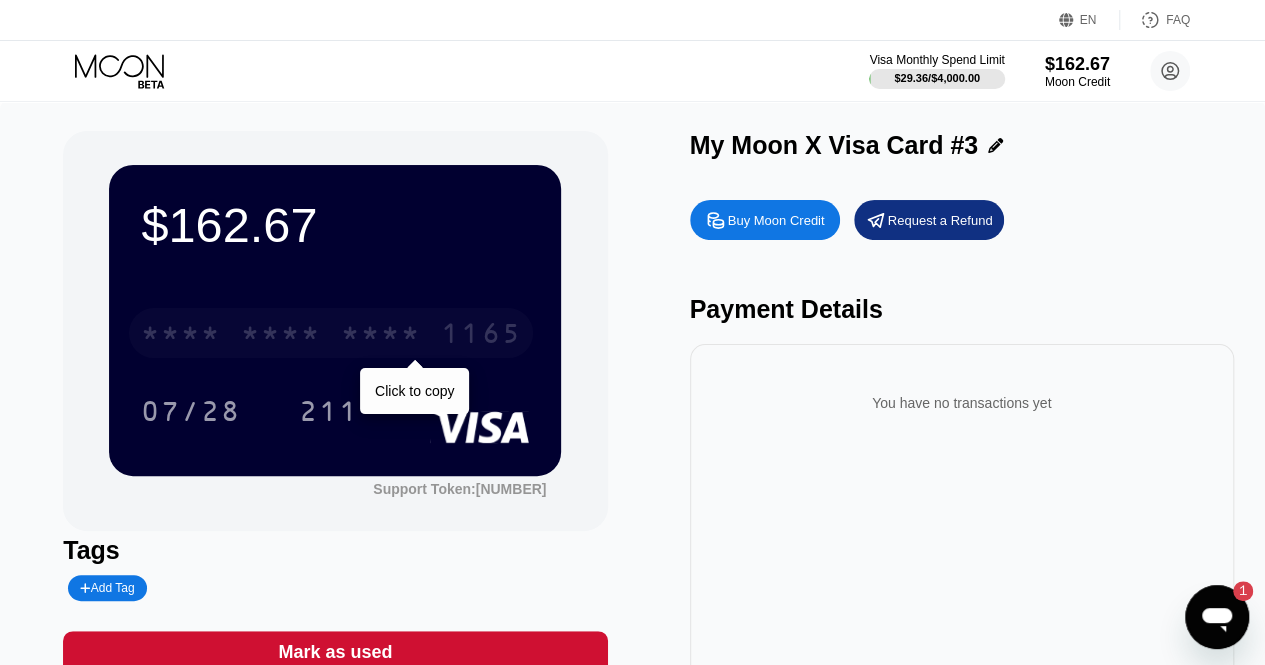 click on "1165" at bounding box center [481, 336] 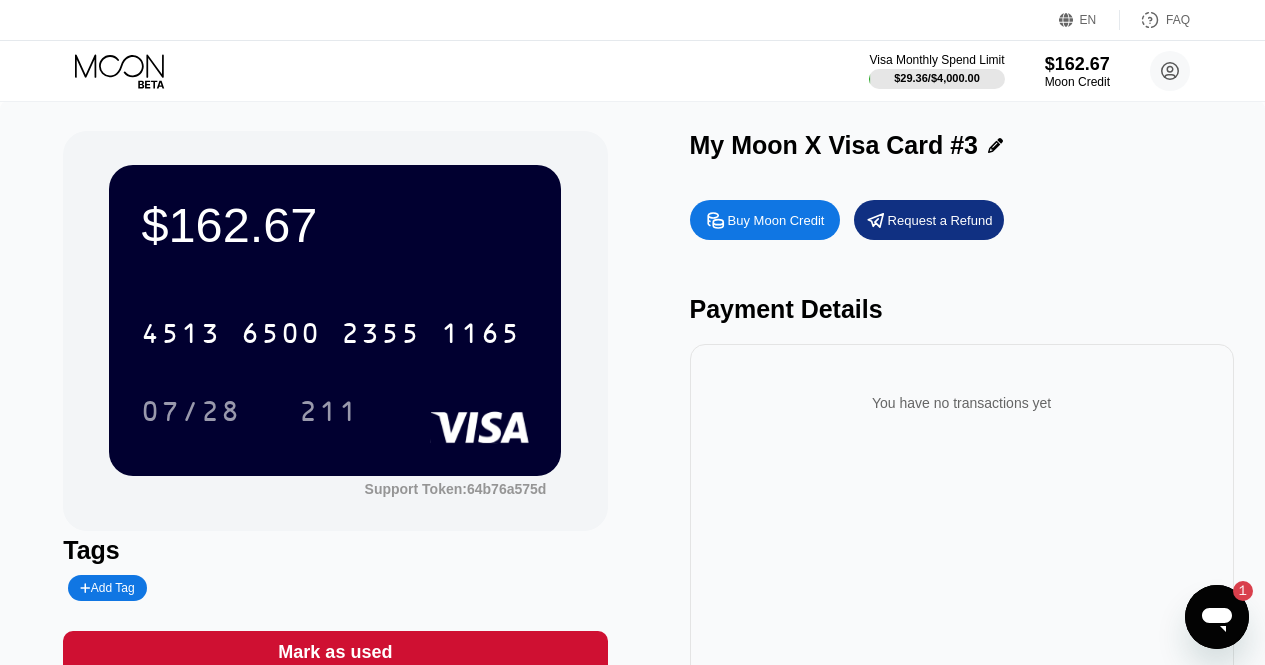 scroll, scrollTop: 0, scrollLeft: 0, axis: both 